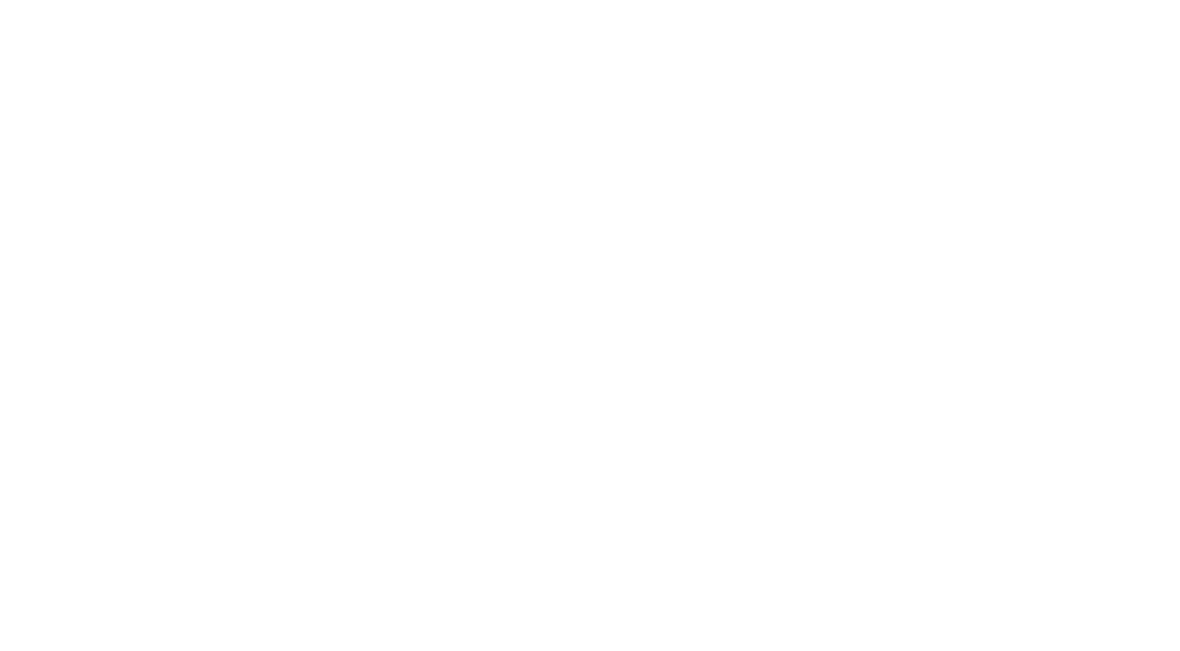 scroll, scrollTop: 0, scrollLeft: 0, axis: both 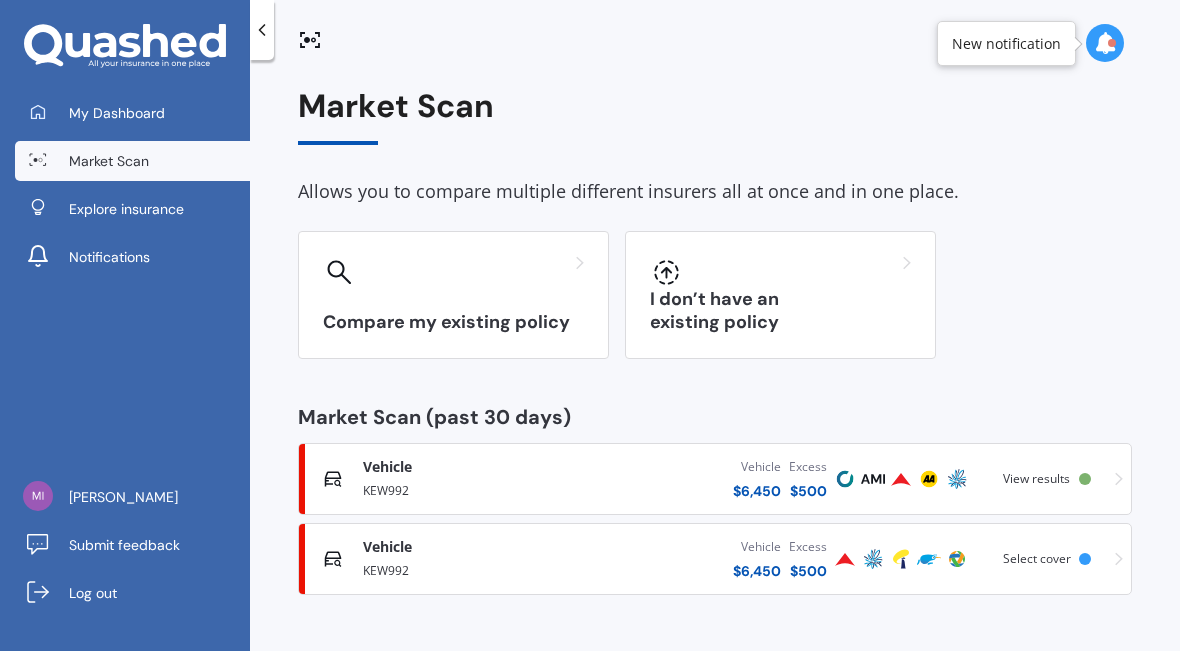 click on "Market Scan Allows you to compare multiple different insurers all at once and in one place. Compare my existing policy I don’t have an existing policy Market Scan (past 30 days) Vehicle Comprehensive KEW992 Vehicle $ 6,450 Excess $ 500 Scanned a day ago View results Vehicle Comprehensive KEW992 Vehicle $ 6,450 Excess $ 500 Scanned a day ago Select cover" at bounding box center (715, 359) 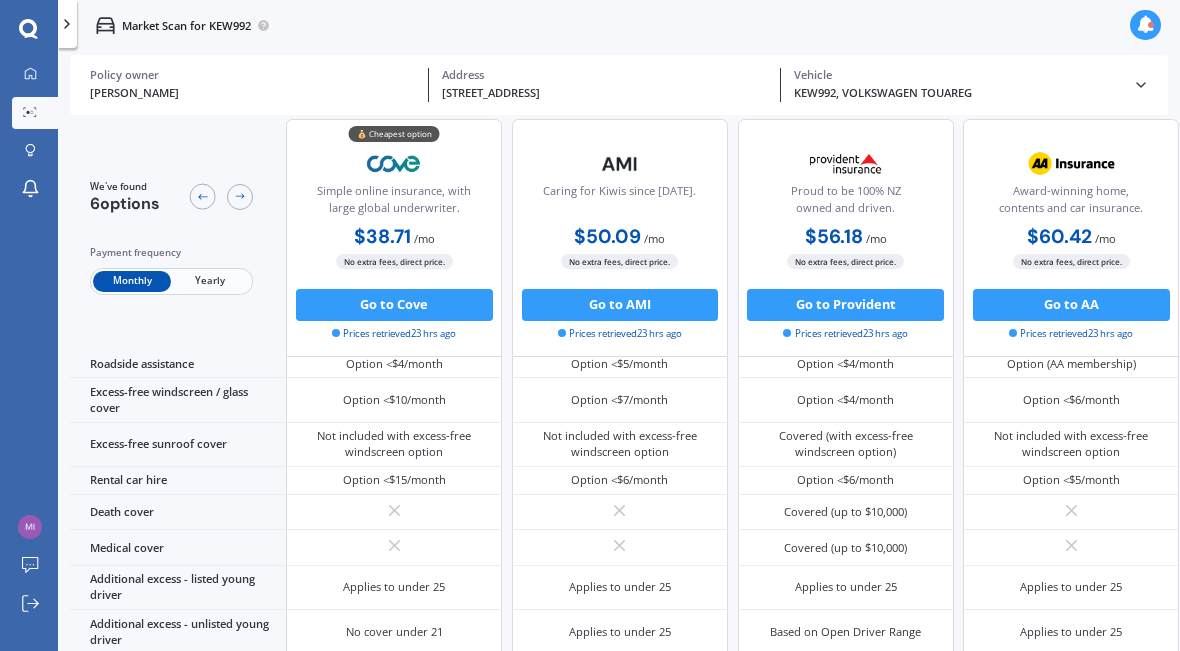 scroll, scrollTop: 716, scrollLeft: -1, axis: both 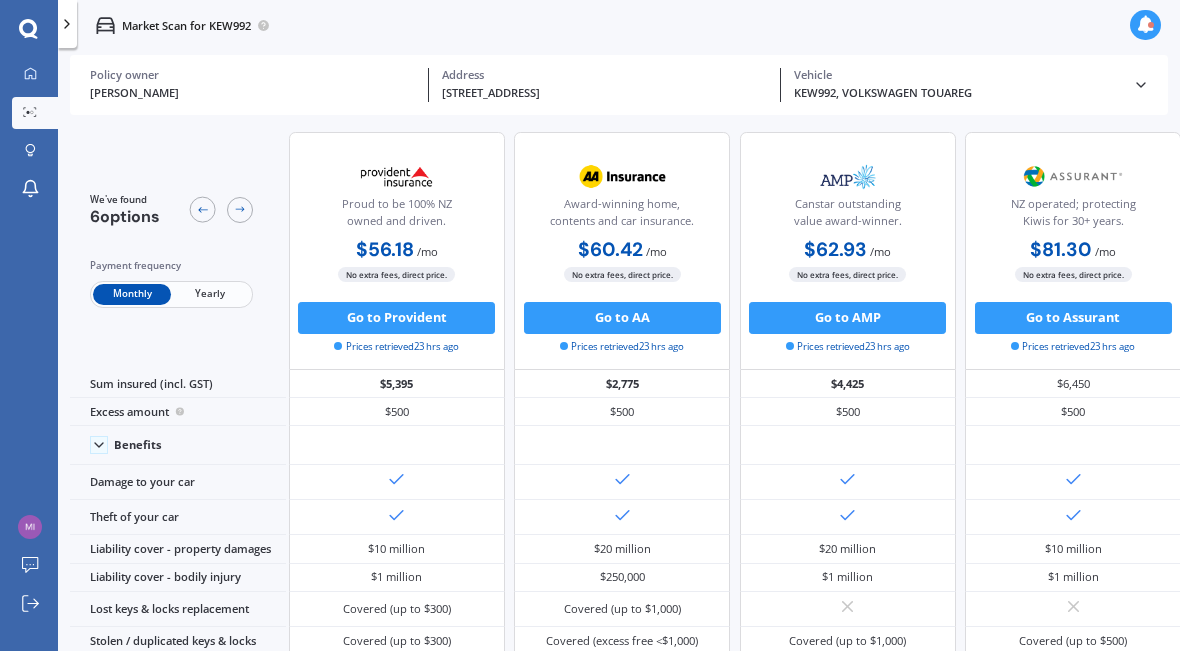 click at bounding box center (1073, 445) 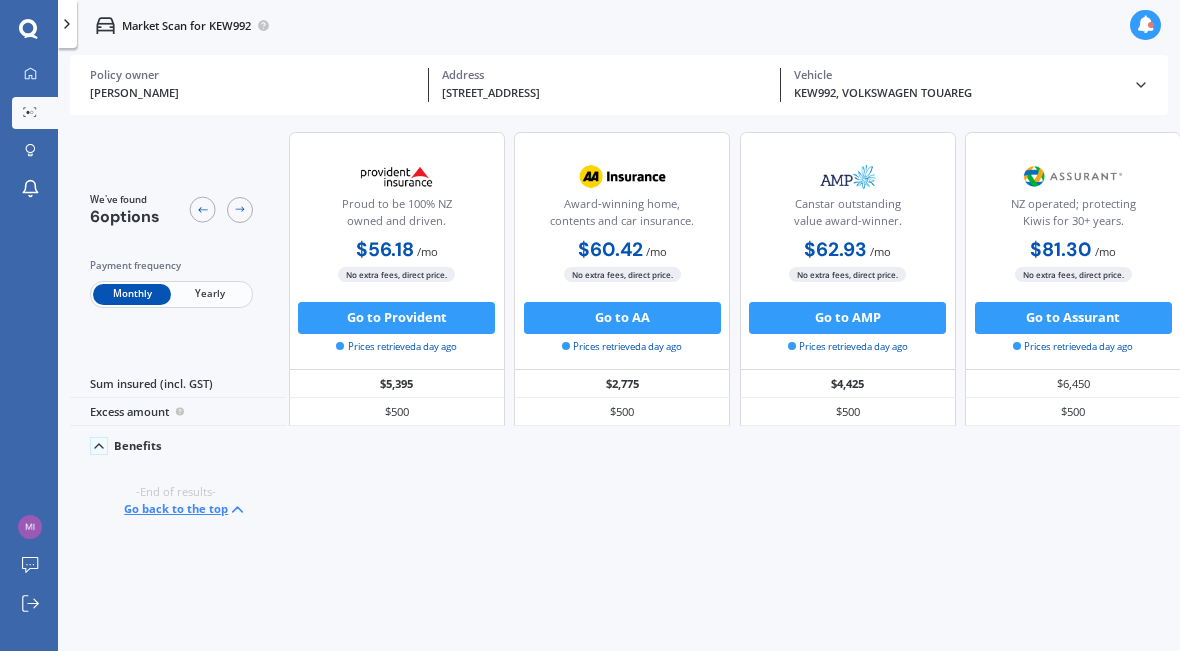 click on "We've found 6  options Payment frequency Monthly Yearly 💰 Cheapest option Simple online insurance, with large global underwriter. $38.71   /  mo $419.22   /  yr $38.71   /  mo No extra fees, direct price. Go to Cove Prices retrieved  a day ago Caring for Kiwis since [DATE]. $50.09   /  mo $600.85   /  yr $50.09   /  mo No extra fees, direct price. Go to AMI Prices retrieved  a day ago Proud to be 100% NZ owned and driven. $56.18   /  mo $562.22   /  yr $56.18   /  mo No extra fees, direct price. Go to Provident Prices retrieved  a day ago Award-winning home, contents and car insurance. $60.42   /  mo $656.63   /  yr $60.42   /  mo No extra fees, direct price. Go to AA Prices retrieved  a day ago Canstar outstanding value award-winner. $62.93   /  mo $755.19   /  yr $62.93   /  mo No extra fees, direct price. Go to AMP Prices retrieved  a day ago NZ operated; protecting Kiwis for 30+ years. $81.30   /  mo $975.55   /  yr $81.30   /  mo No extra fees, direct price. Go to Assurant Prices retrieved  a day ago" at bounding box center [625, 386] 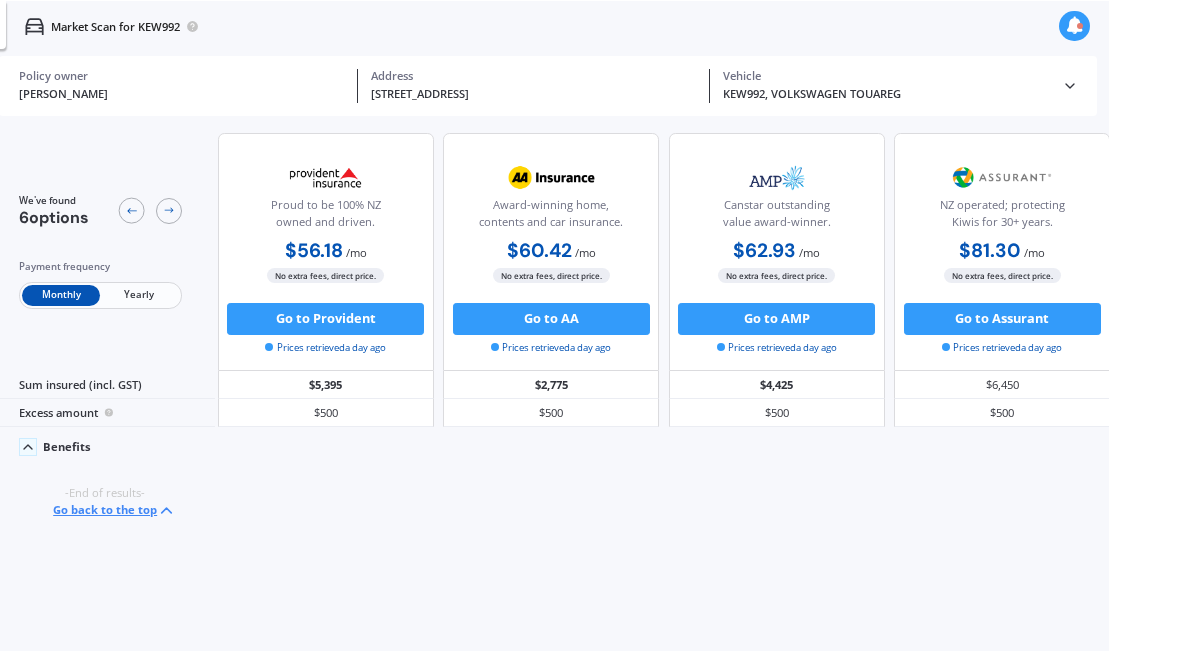 scroll, scrollTop: 0, scrollLeft: 74, axis: horizontal 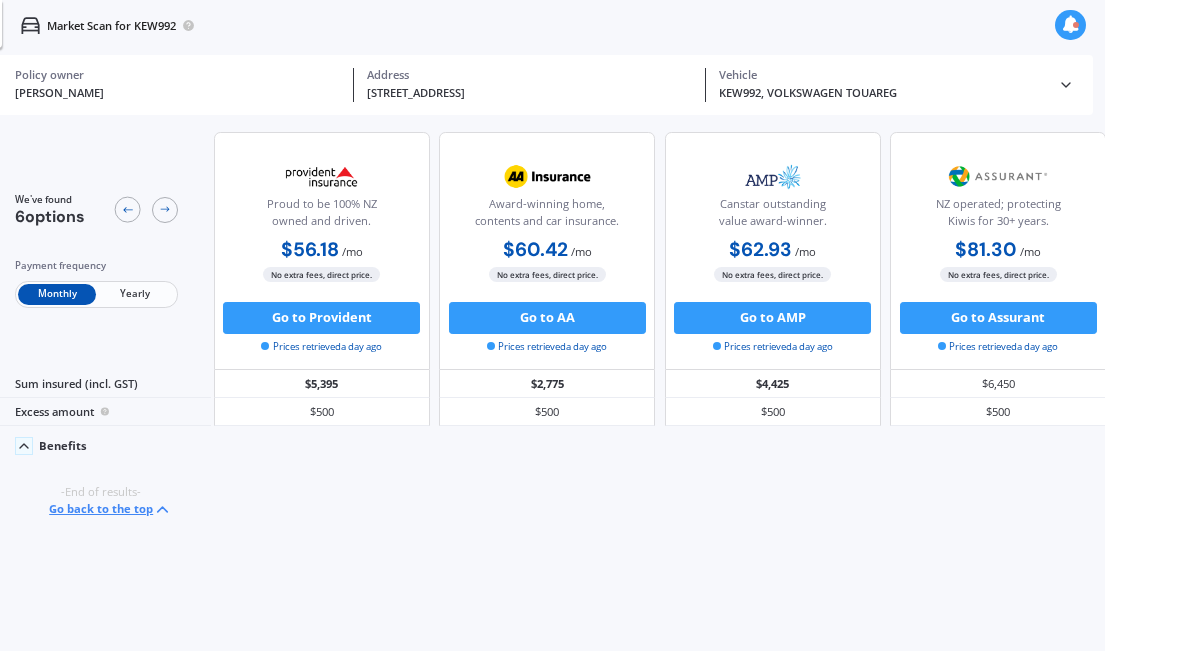 click on "Go to Assurant" at bounding box center [999, 318] 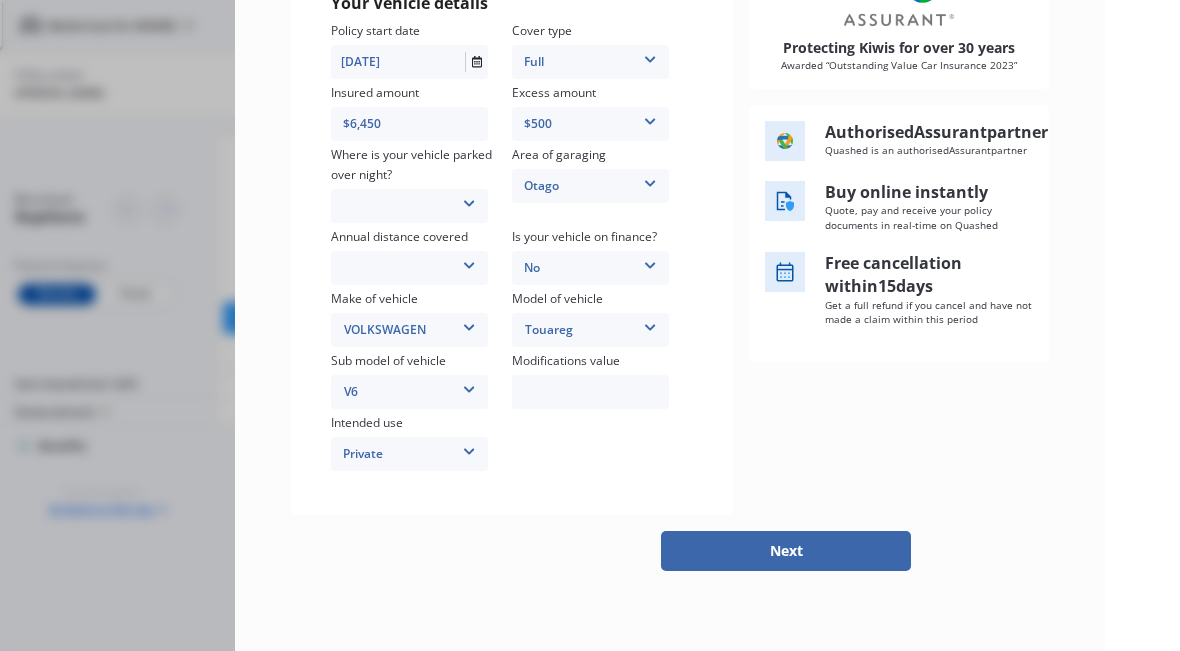 scroll, scrollTop: 366, scrollLeft: 0, axis: vertical 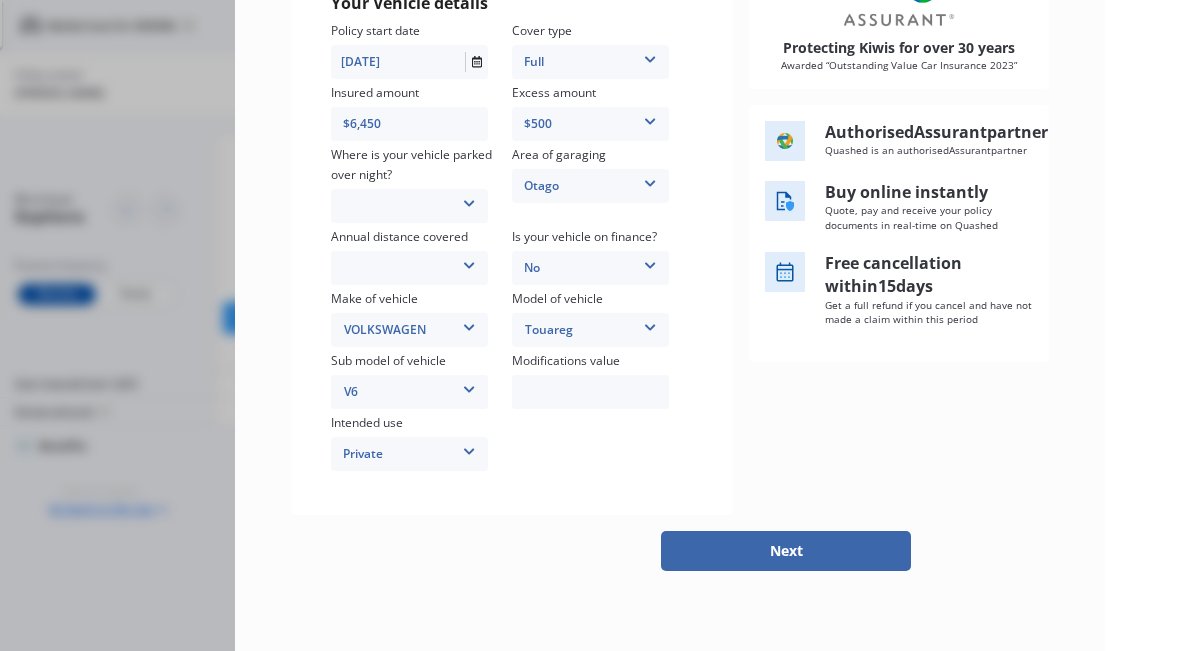 click on "Next" at bounding box center [786, 551] 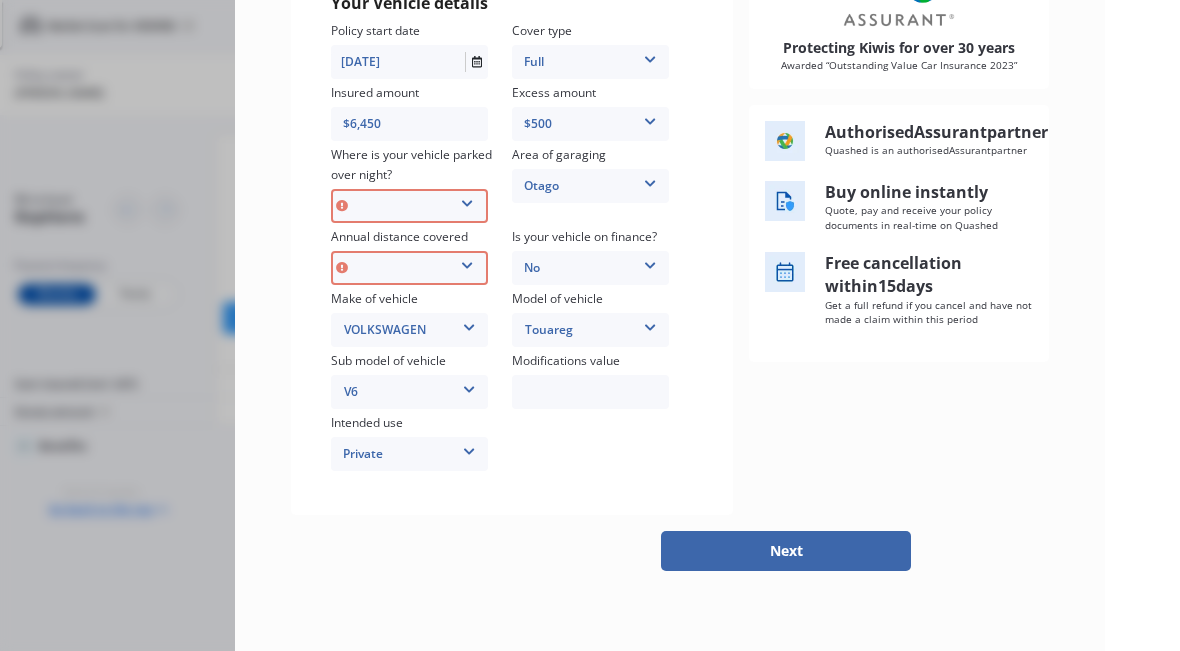scroll, scrollTop: 0, scrollLeft: 60, axis: horizontal 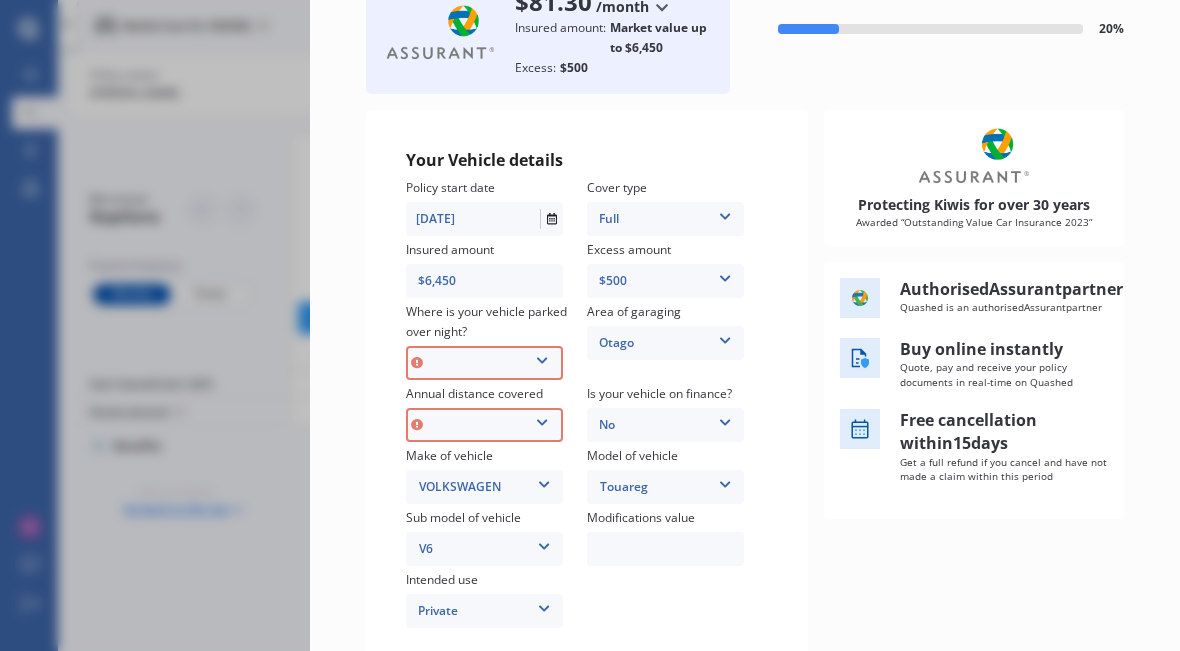 click at bounding box center (542, 357) 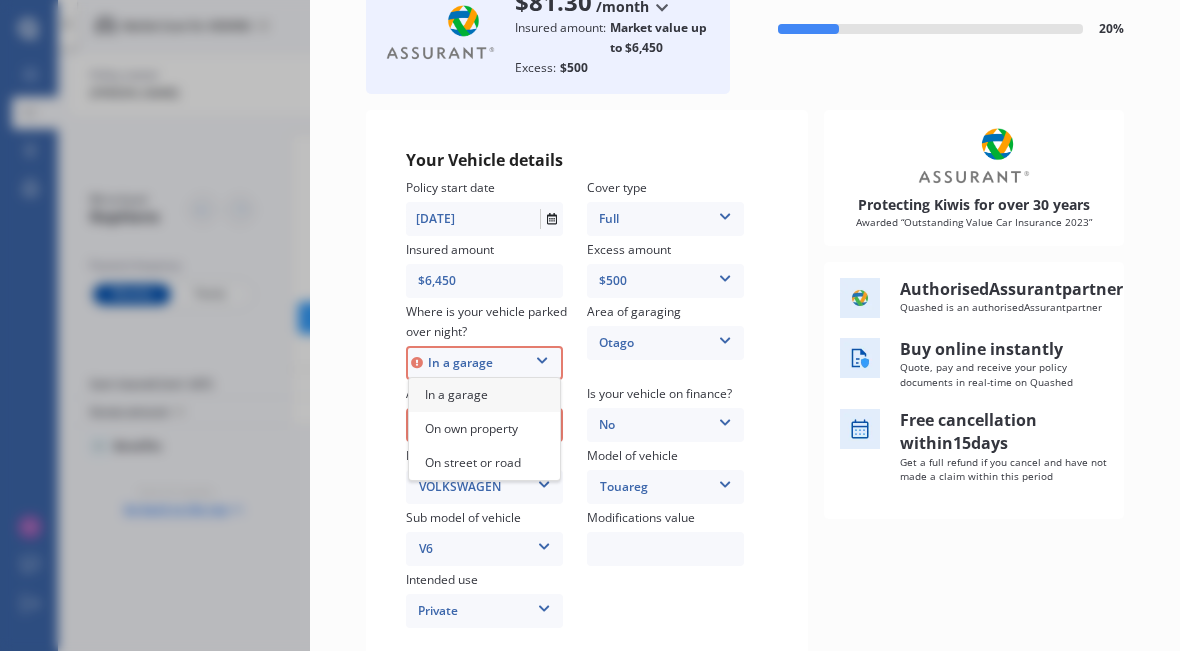 click on "On own property" at bounding box center [484, 429] 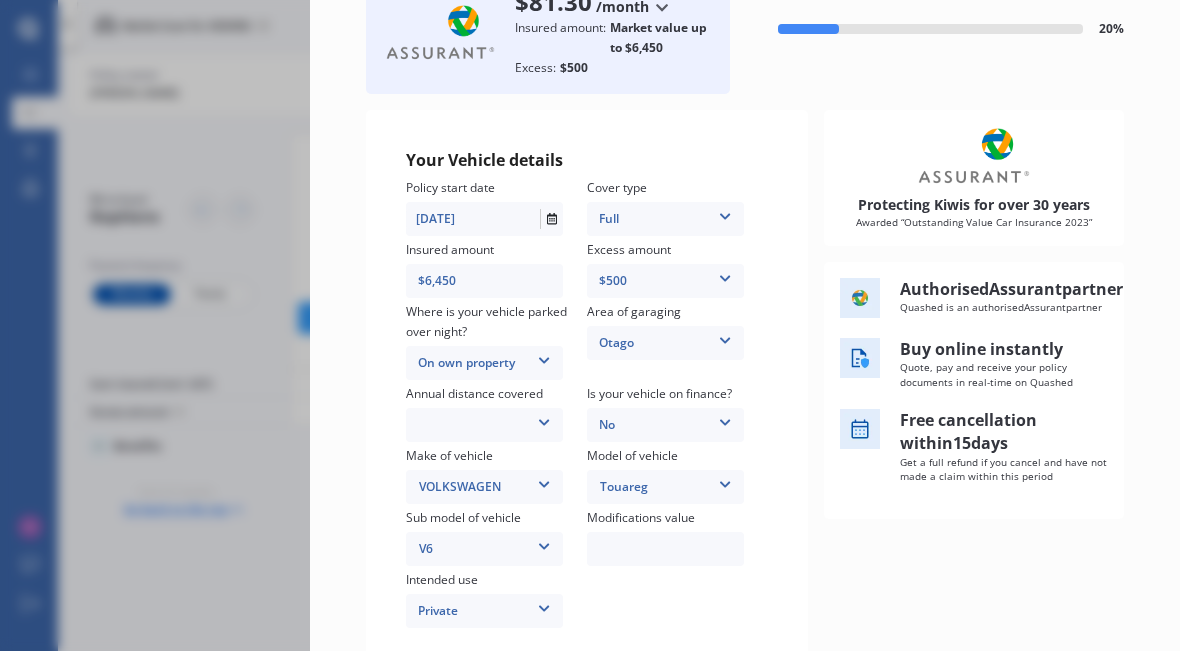 click at bounding box center (544, 419) 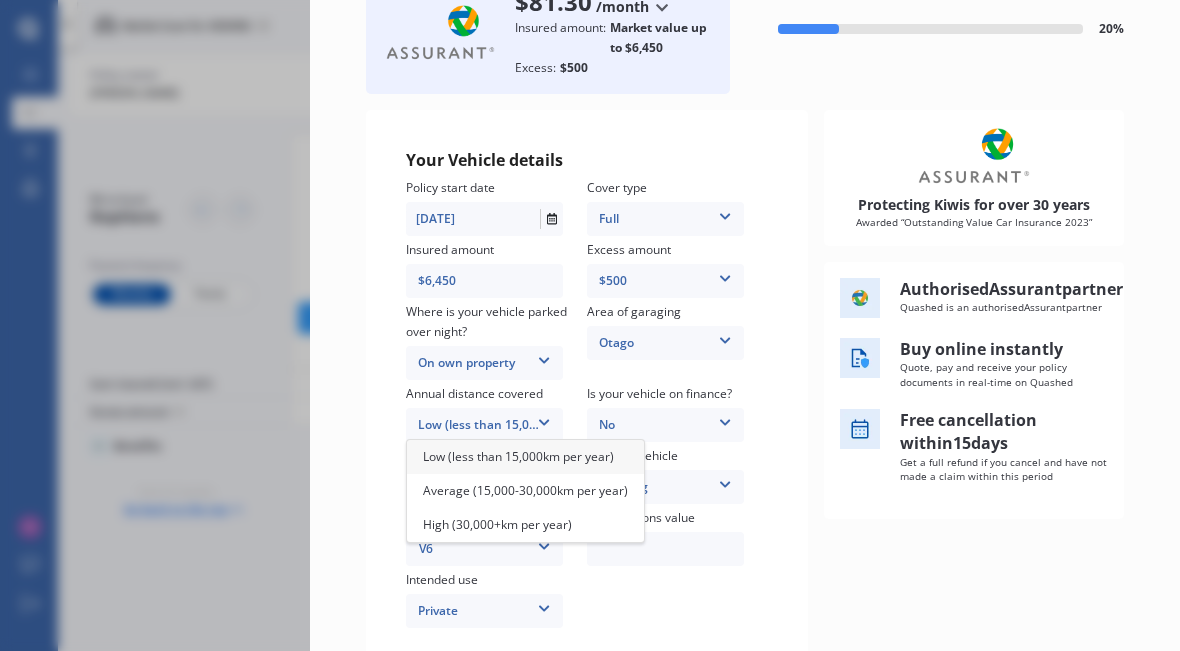 click on "Low (less than 15,000km per year)" at bounding box center (518, 456) 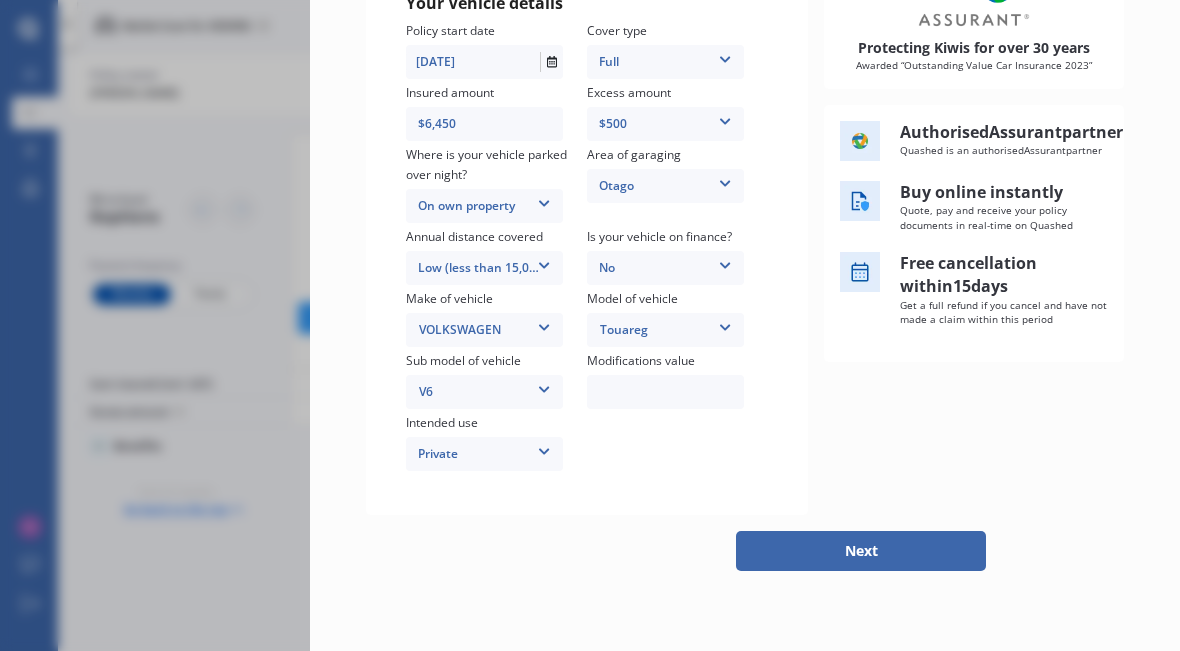 click on "Next" at bounding box center [861, 551] 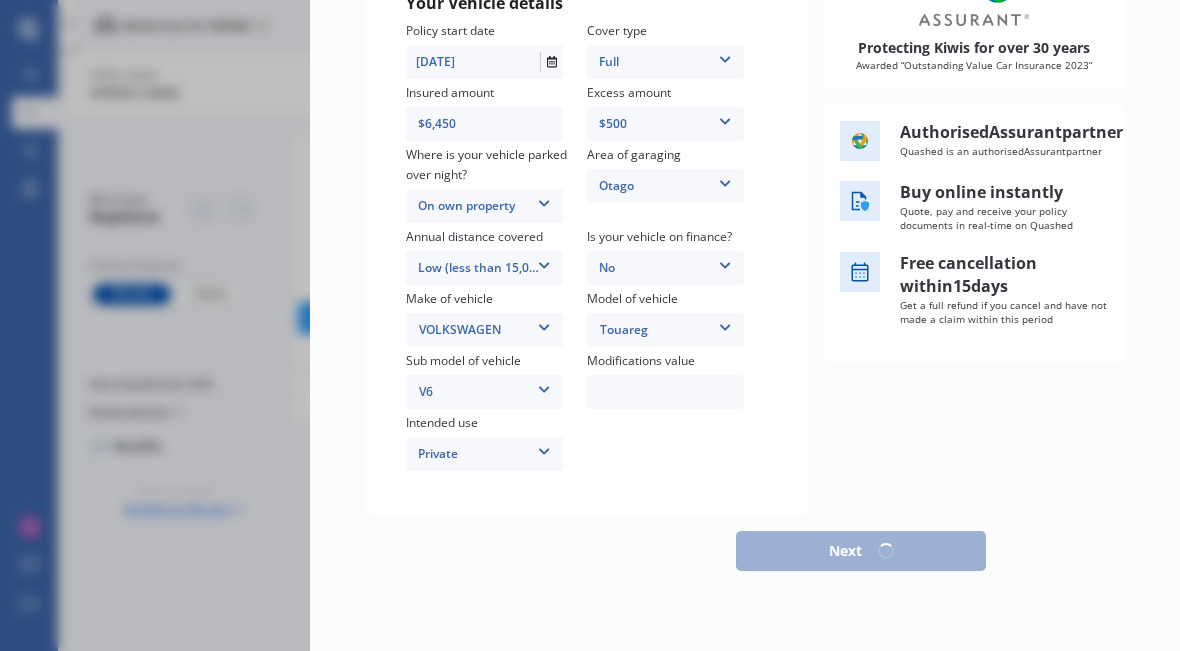 scroll, scrollTop: 352, scrollLeft: 0, axis: vertical 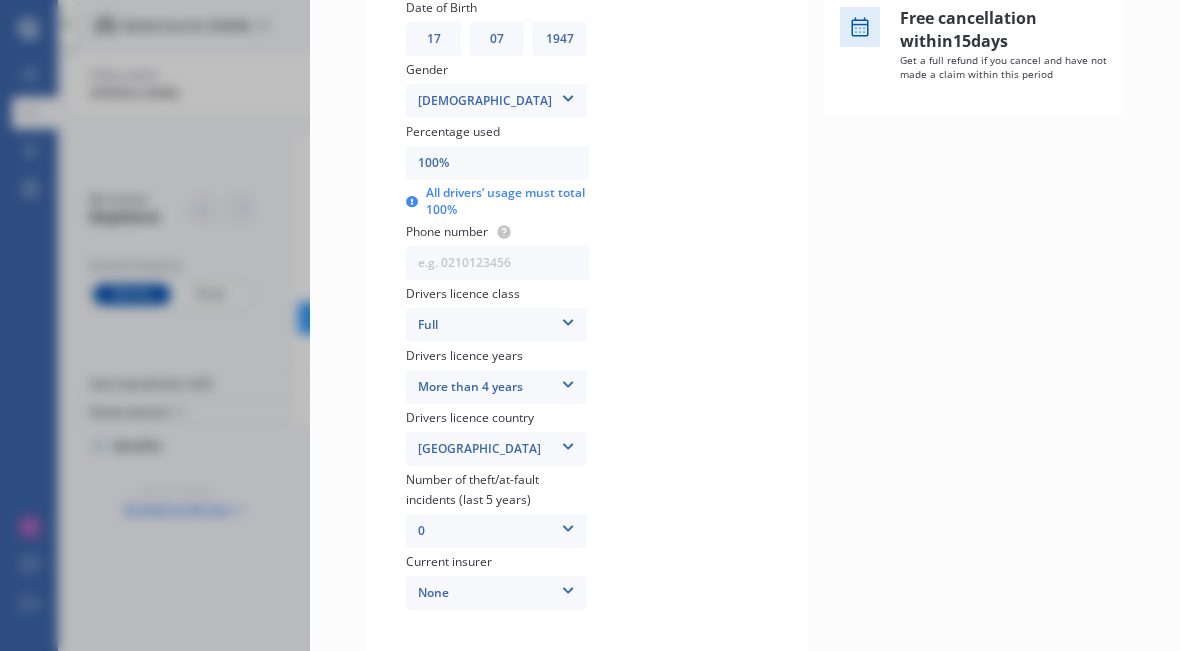 click on "Disconnect Connected Minimise Yearly Monthly $83.70 / mo Assurant  Purchase $83.70 /month /year /month Insured amount: Market value up to $6,450 Excess: $500 40 % Driver  details Main  driver Title Mr Mr Mrs Miss Ms Dr First name [PERSON_NAME] Last name [PERSON_NAME] Date of Birth DD 01 02 03 04 05 06 07 08 09 10 11 12 13 14 15 16 17 18 19 20 21 22 23 24 25 26 27 28 29 30 31 MM 01 02 03 04 05 06 07 08 09 10 11 12 YYYY 2009 2008 2007 2006 2005 2004 2003 2002 2001 2000 1999 1998 1997 1996 1995 1994 1993 1992 1991 1990 1989 1988 1987 1986 1985 1984 1983 1982 1981 1980 1979 1978 1977 1976 1975 1974 1973 1972 1971 1970 1969 1968 1967 1966 1965 1964 1963 1962 1961 1960 1959 1958 1957 1956 1955 1954 1953 1952 1951 1950 1949 1948 1947 1946 1945 1944 1943 1942 1941 1940 1939 1938 1937 1936 1935 1934 1933 1932 1931 1930 1929 1928 1927 1926 1925 1924 1923 1922 1921 1920 1919 1918 1917 1916 1915 1914 1913 1912 1911 1910 Gender [DEMOGRAPHIC_DATA] [DEMOGRAPHIC_DATA] [DEMOGRAPHIC_DATA] Percentage used 100% All drivers’ usage must total 100% Phone number Drivers licence class" at bounding box center [745, 325] 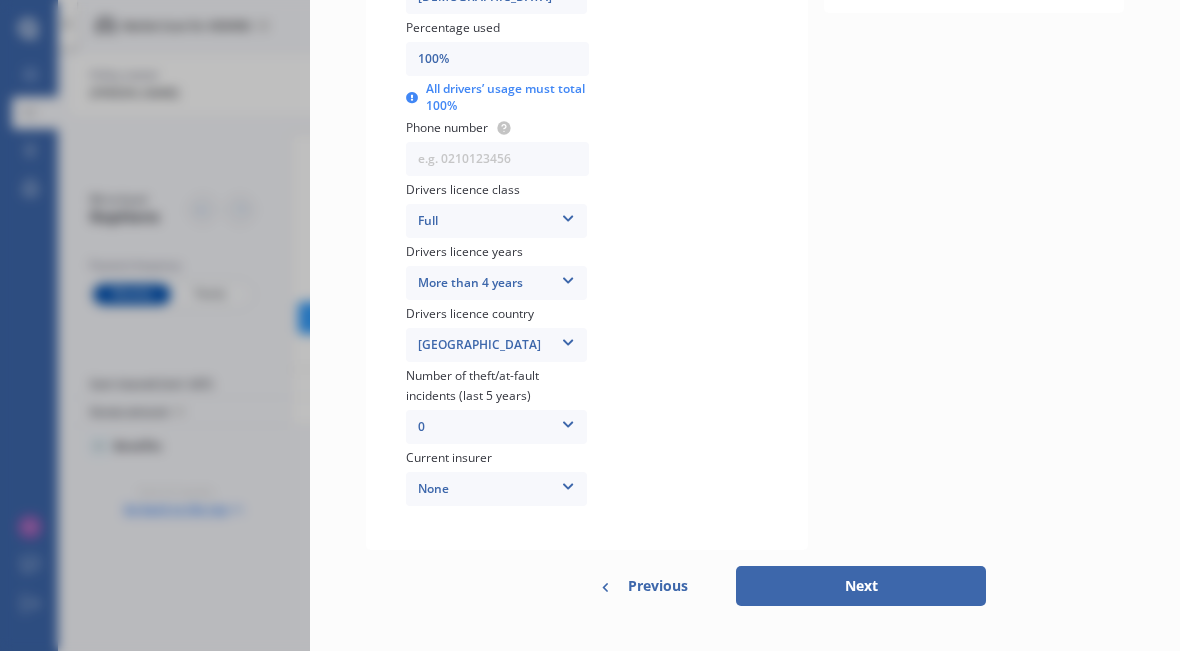 scroll, scrollTop: 653, scrollLeft: 0, axis: vertical 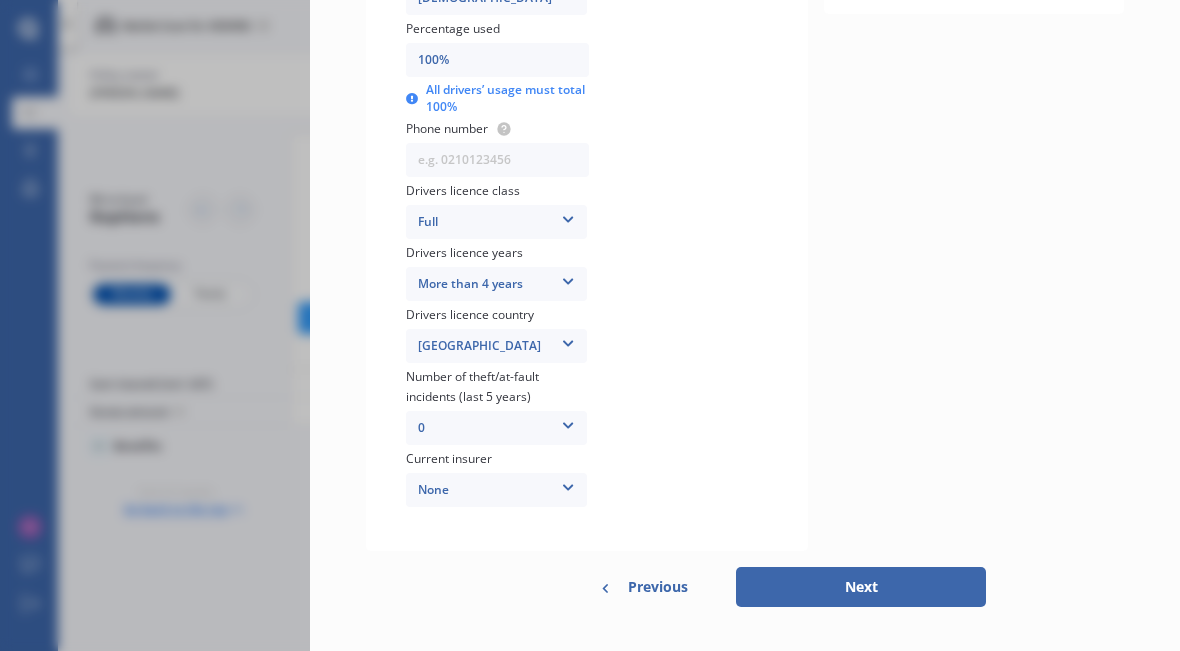 click on "Next" at bounding box center (861, 587) 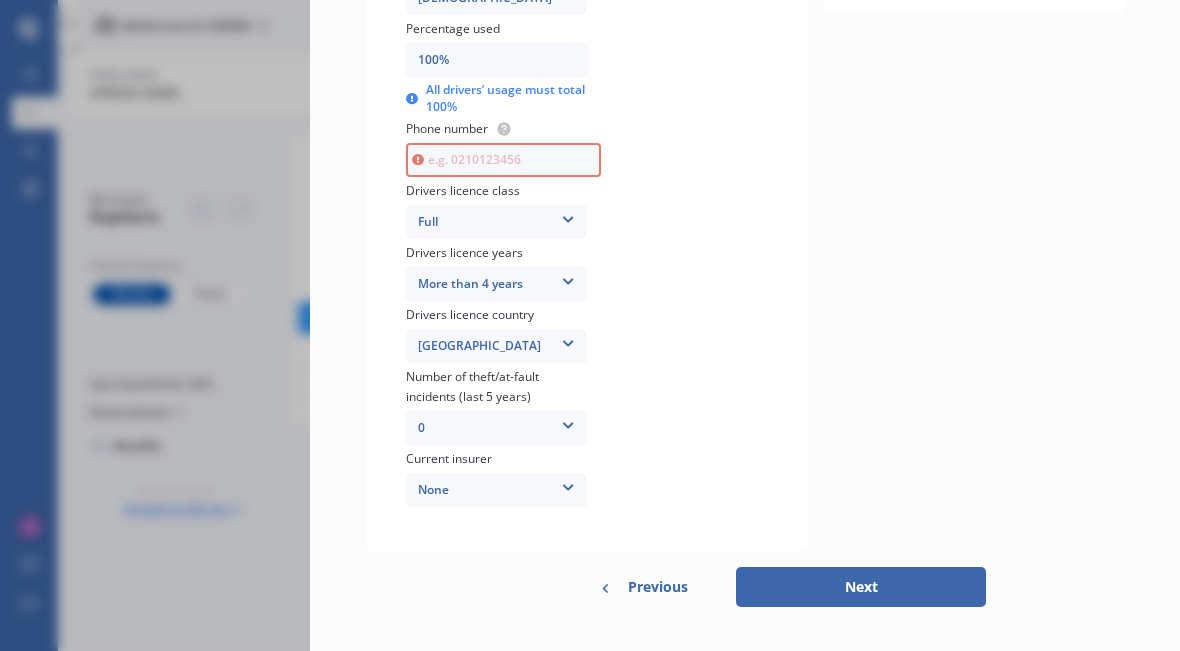 scroll, scrollTop: 641, scrollLeft: 0, axis: vertical 